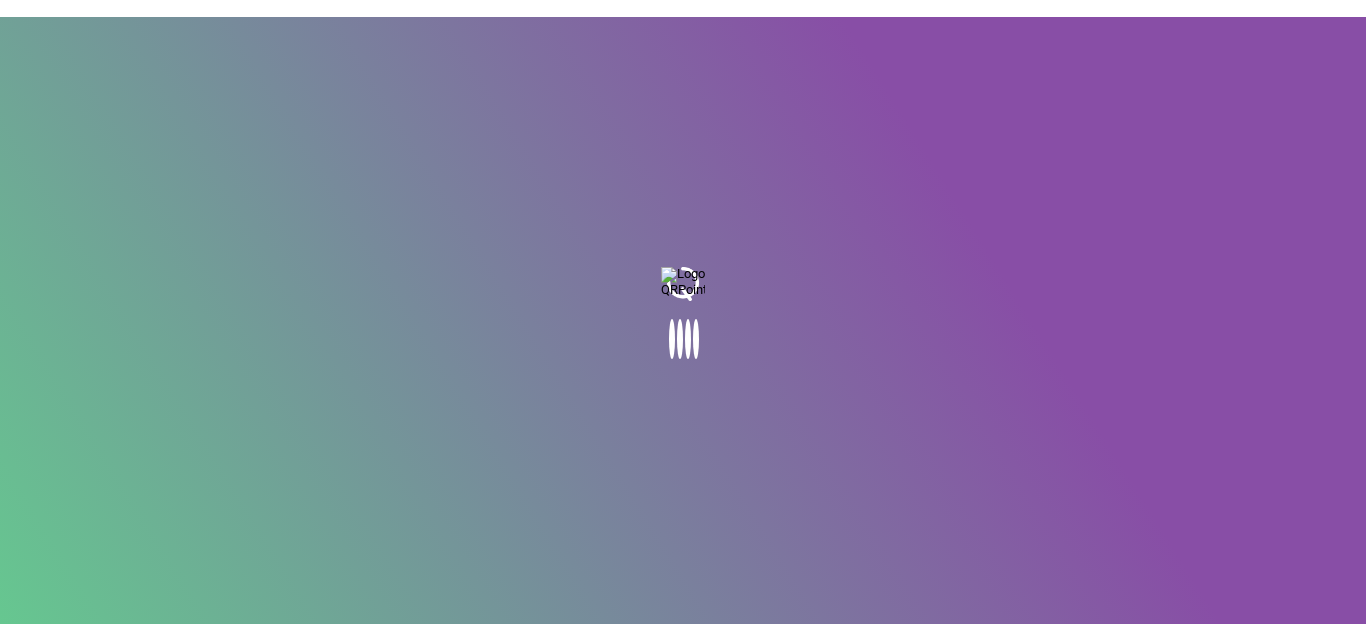 scroll, scrollTop: 0, scrollLeft: 0, axis: both 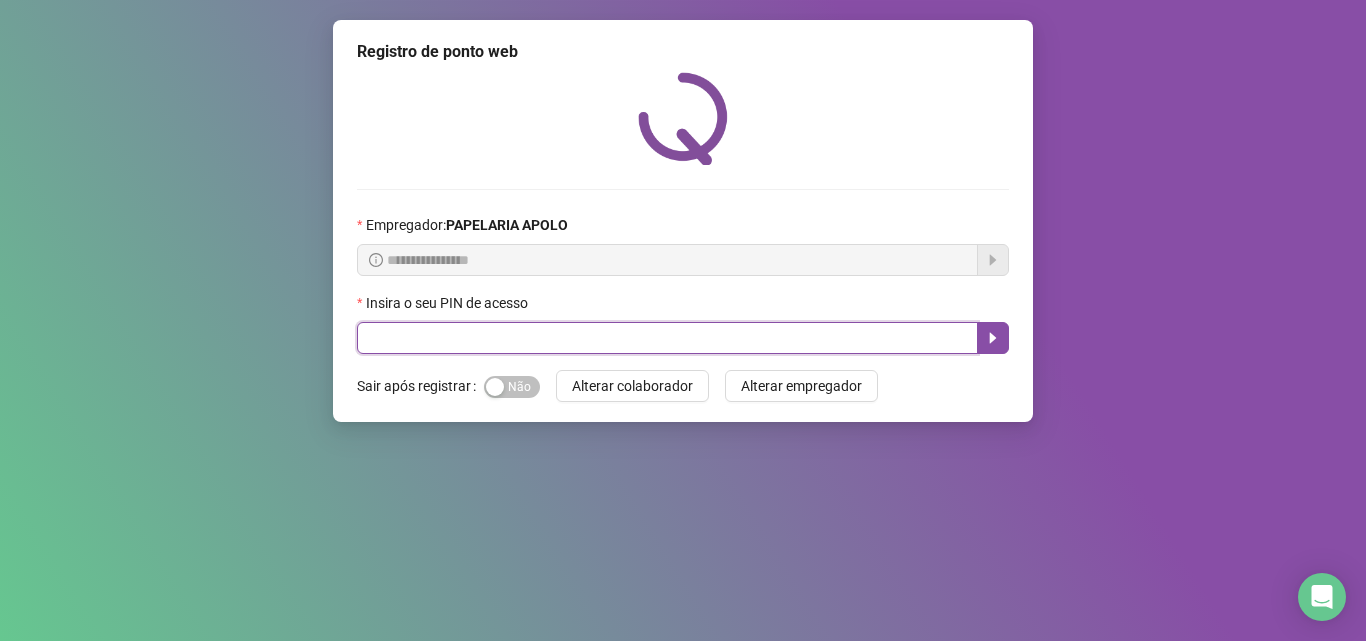 click at bounding box center (667, 338) 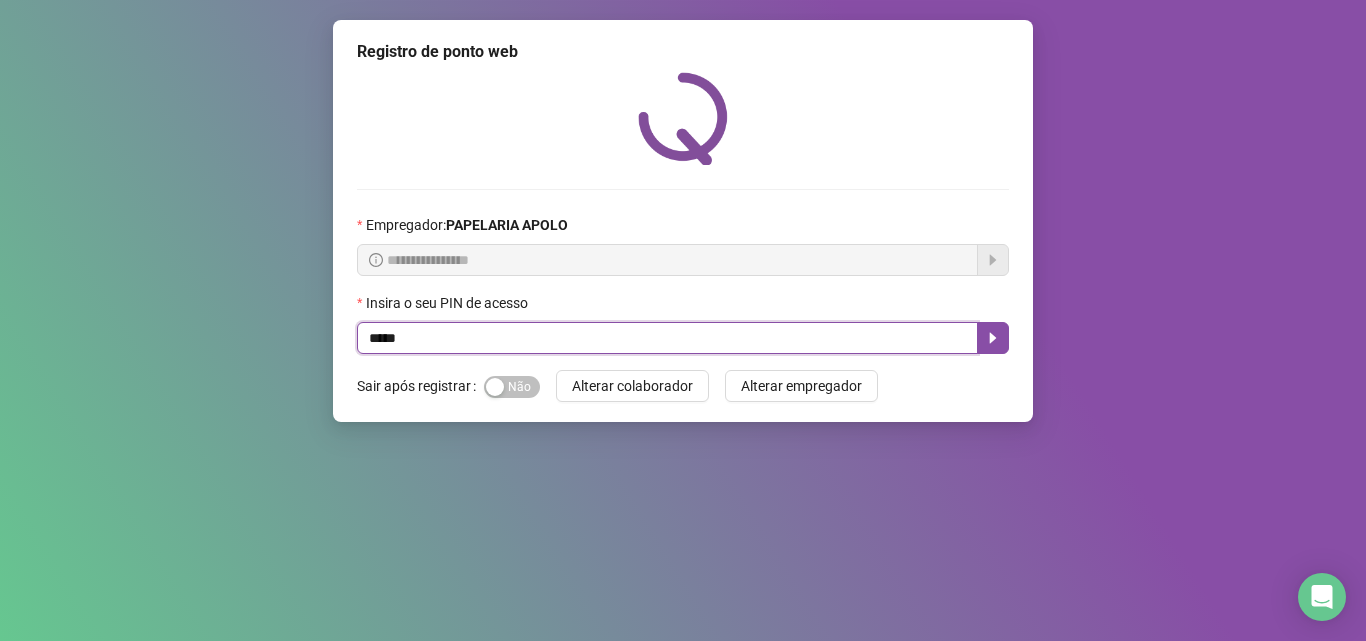 type on "*****" 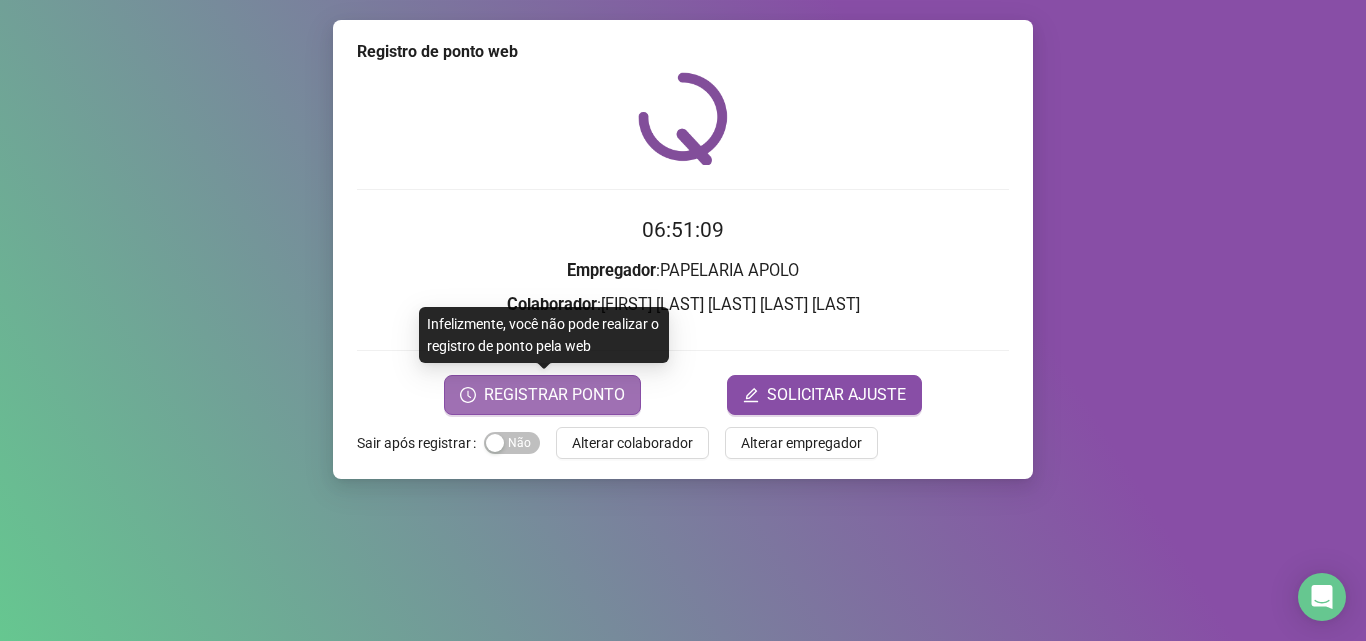 click on "REGISTRAR PONTO" at bounding box center [554, 395] 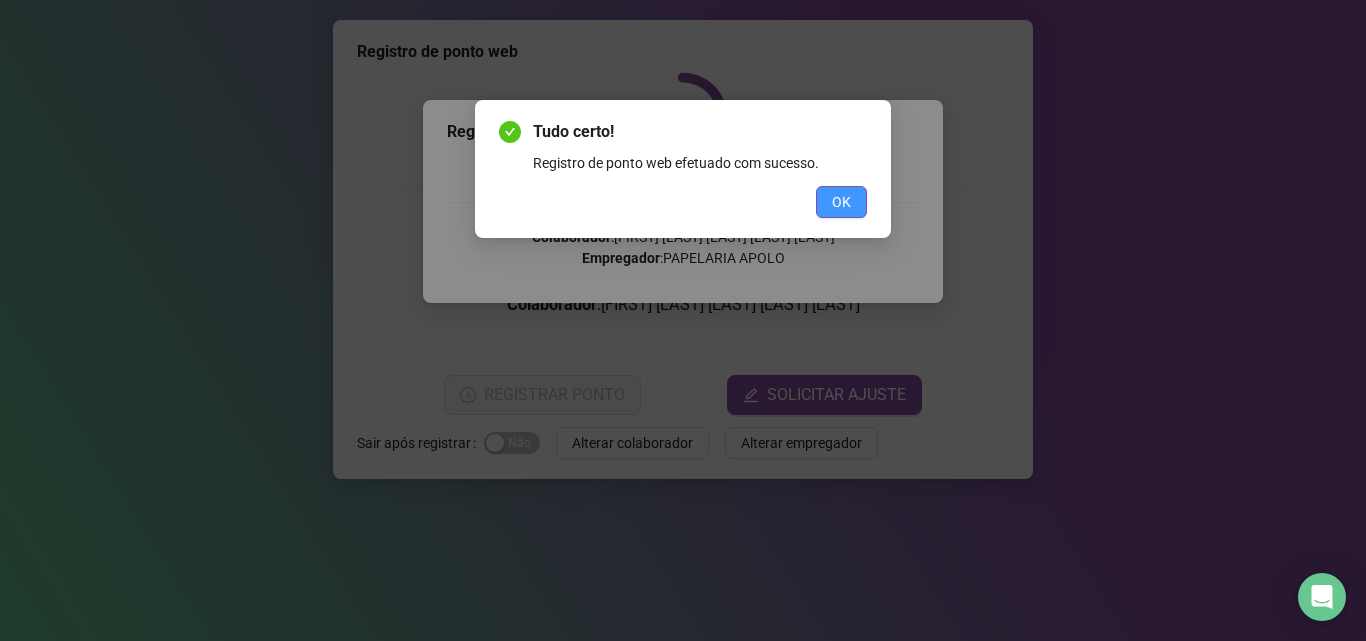 click on "OK" at bounding box center (841, 202) 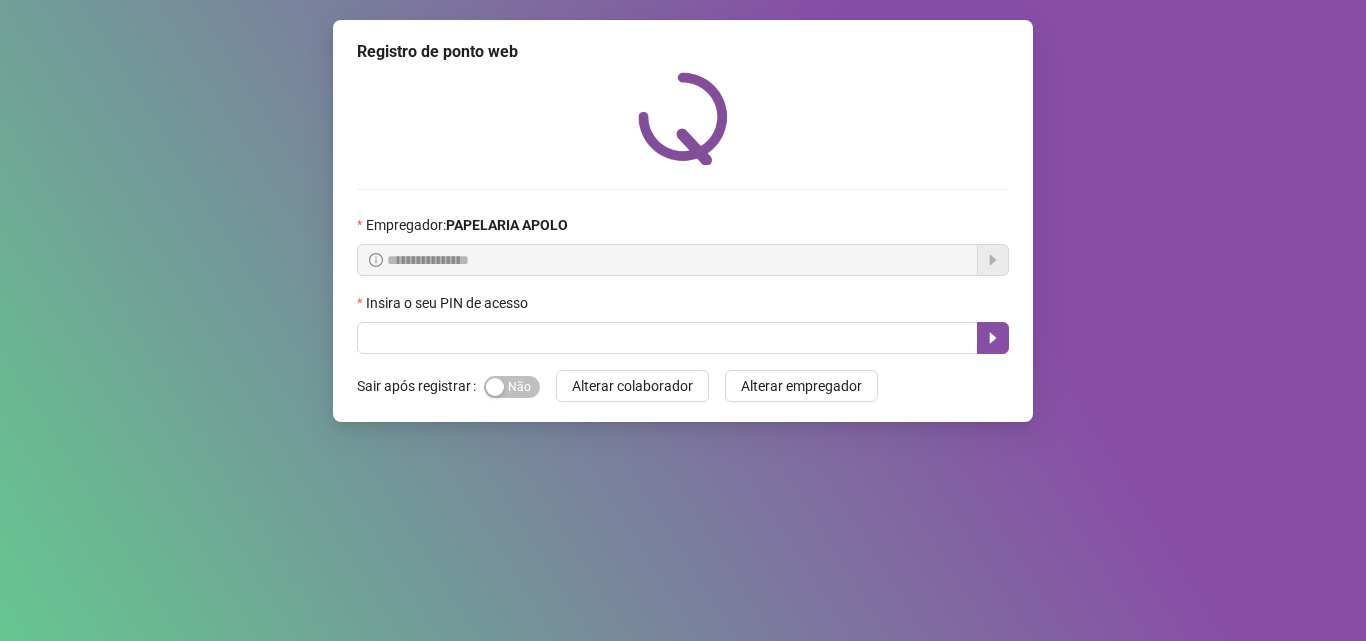 scroll, scrollTop: 0, scrollLeft: 0, axis: both 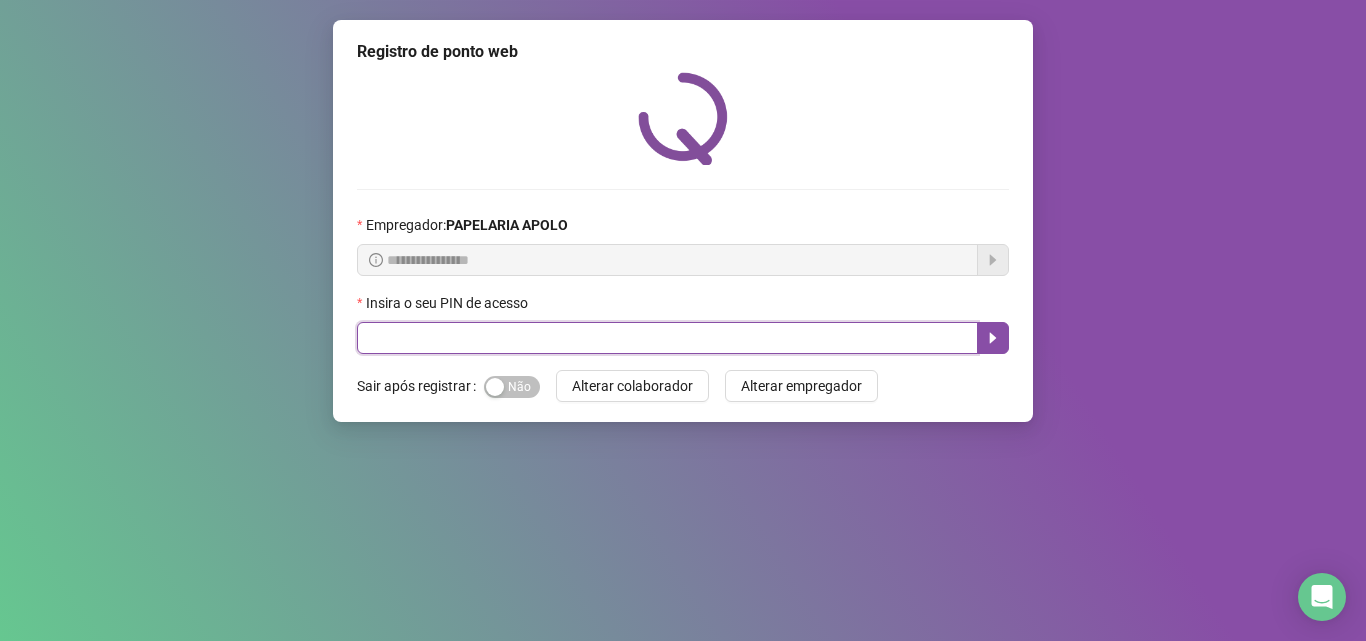 click at bounding box center [667, 338] 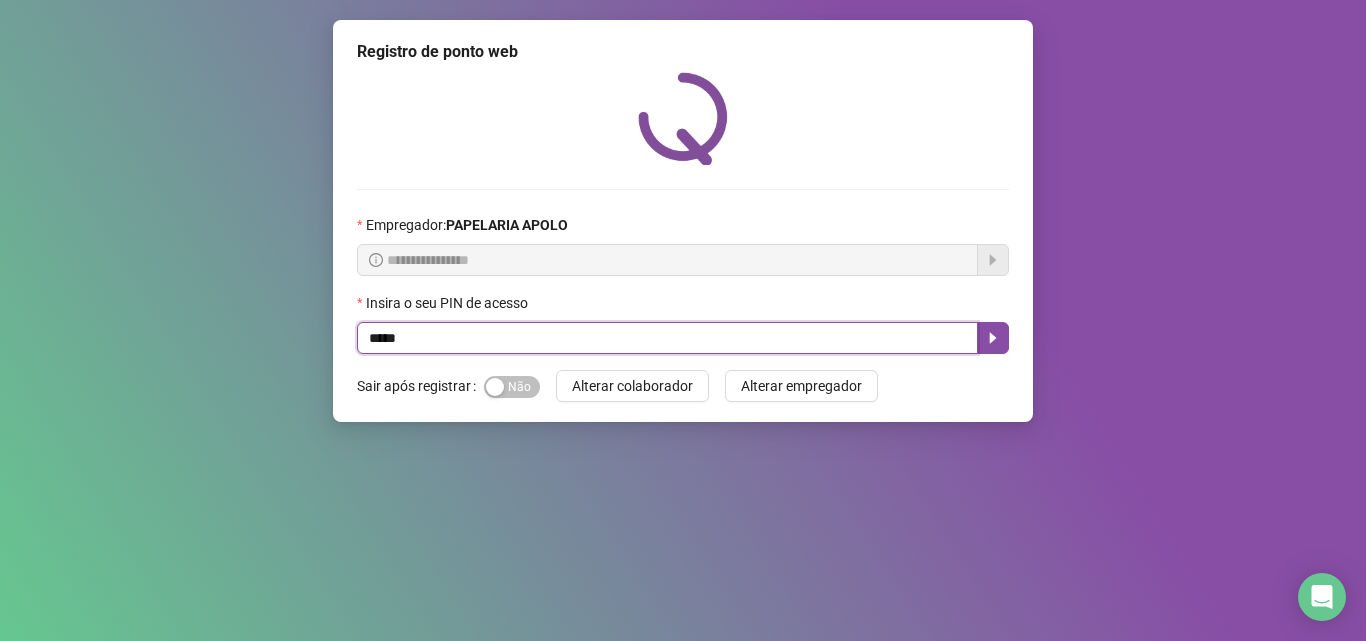 type on "*****" 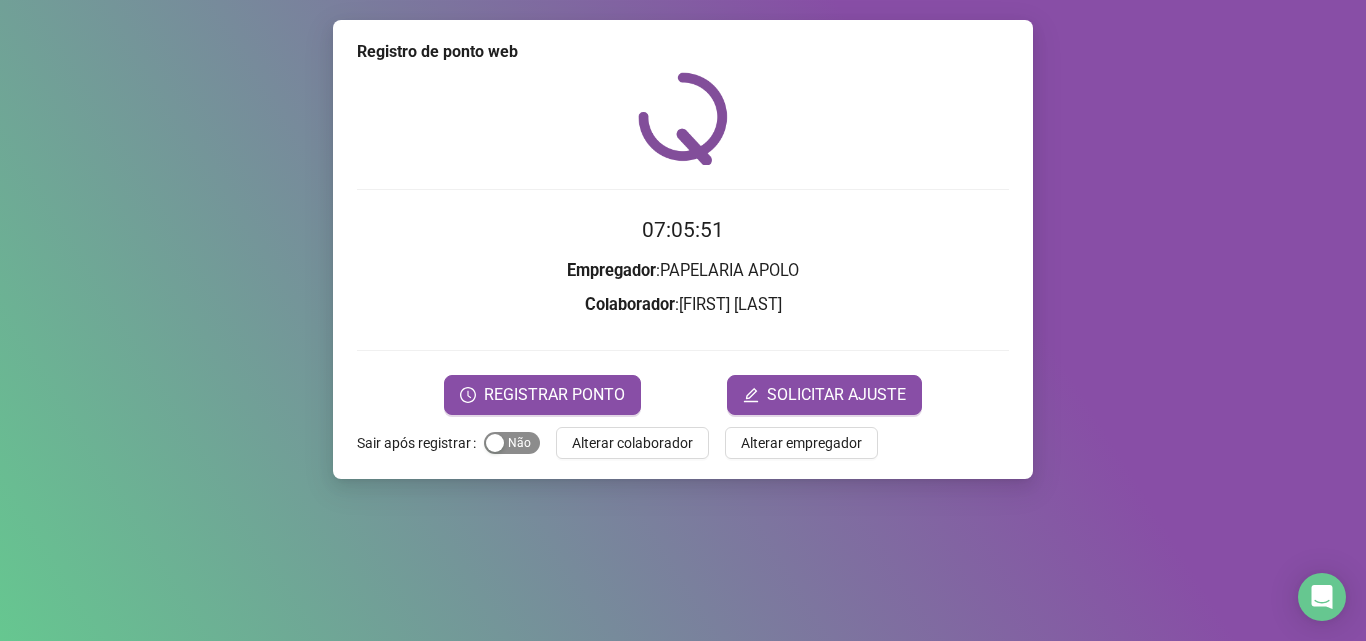 click on "Sim Não" at bounding box center [512, 443] 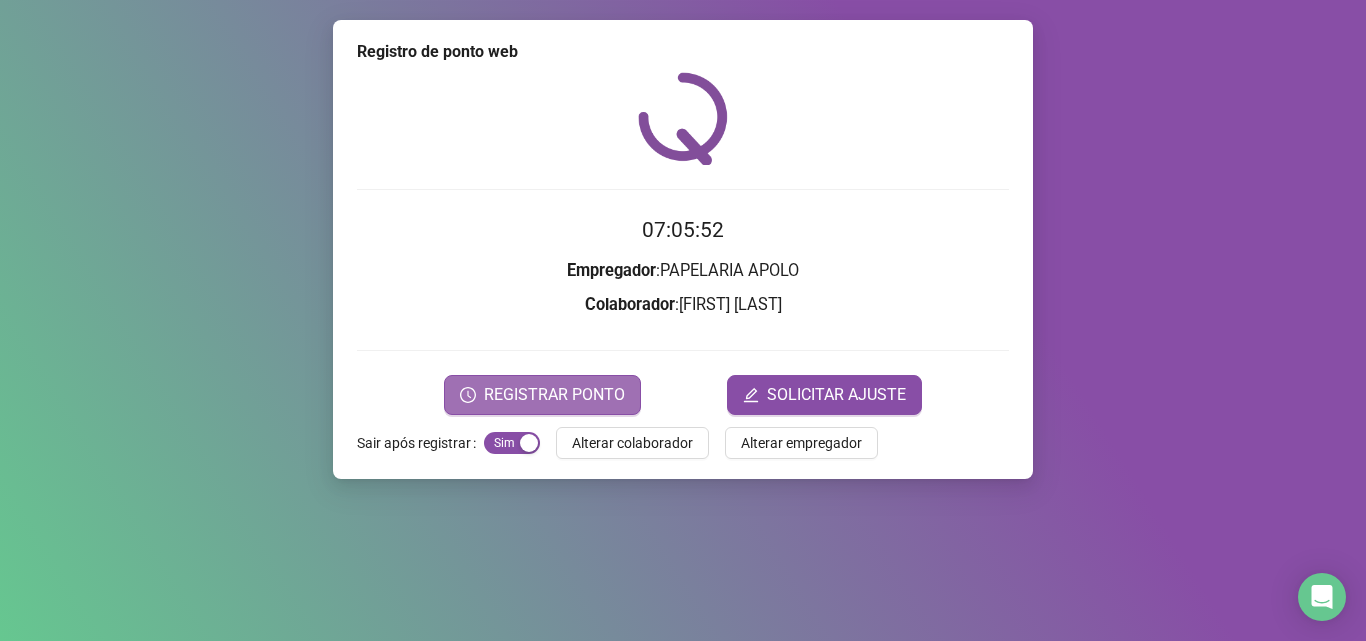 click on "REGISTRAR PONTO" at bounding box center (554, 395) 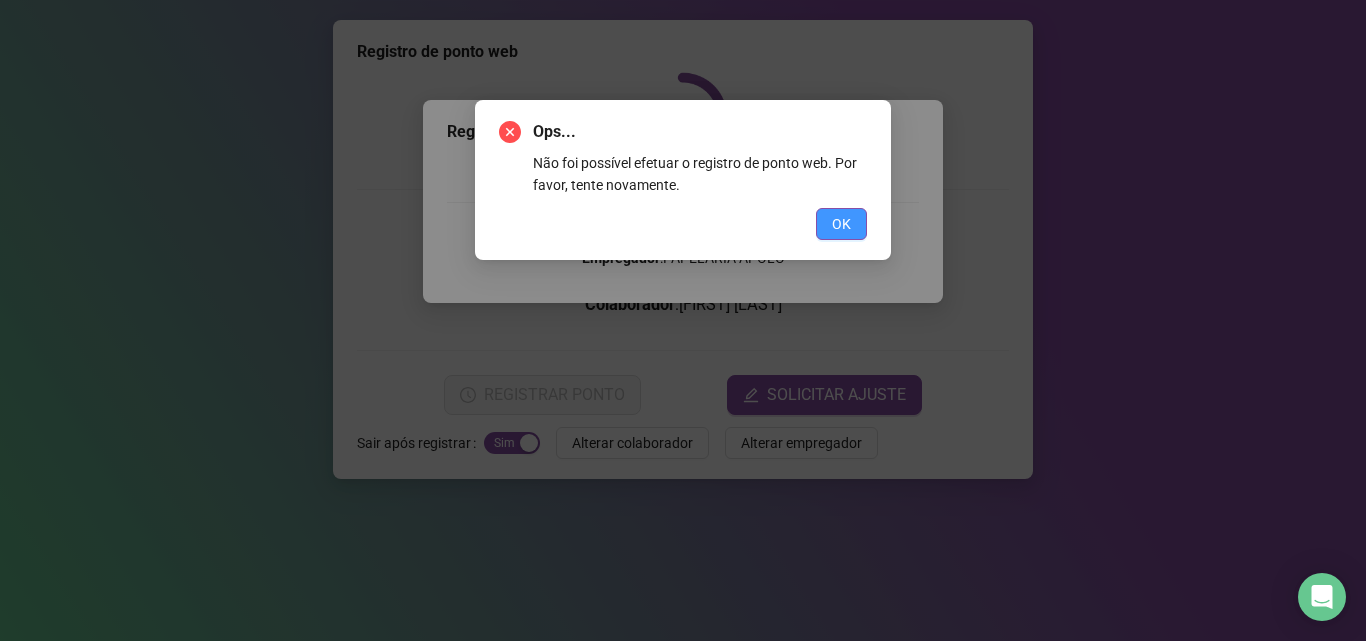 click on "OK" at bounding box center [841, 224] 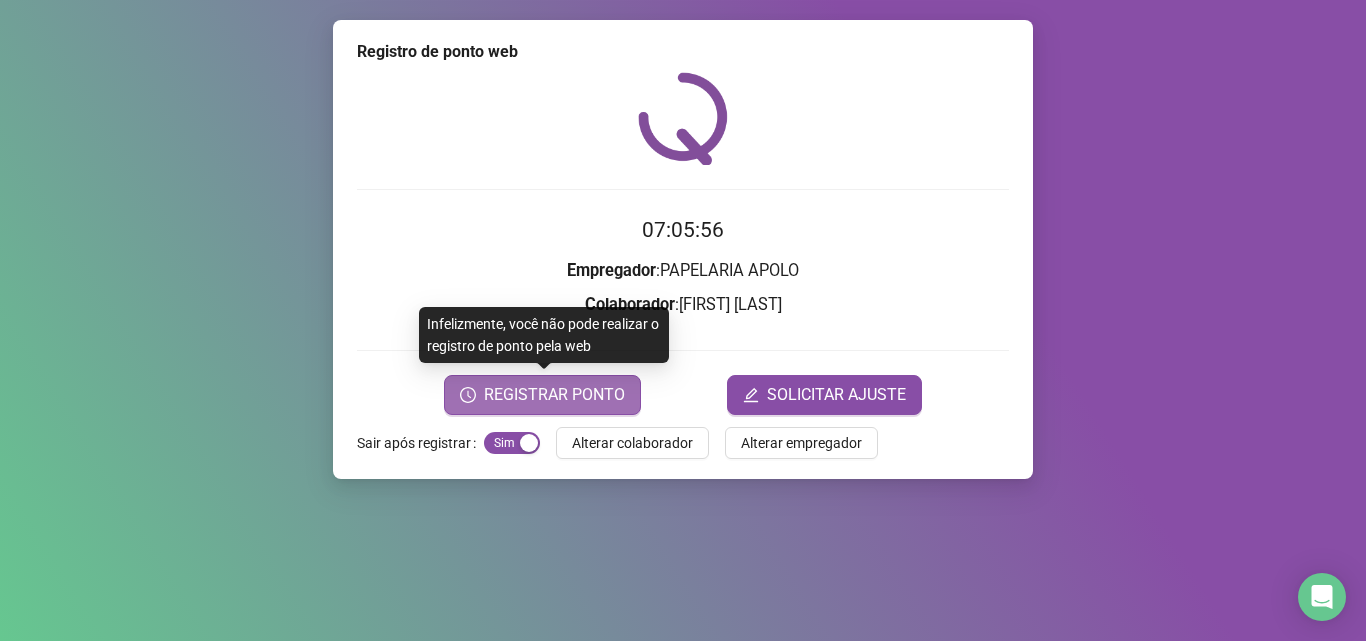 click on "REGISTRAR PONTO" at bounding box center [554, 395] 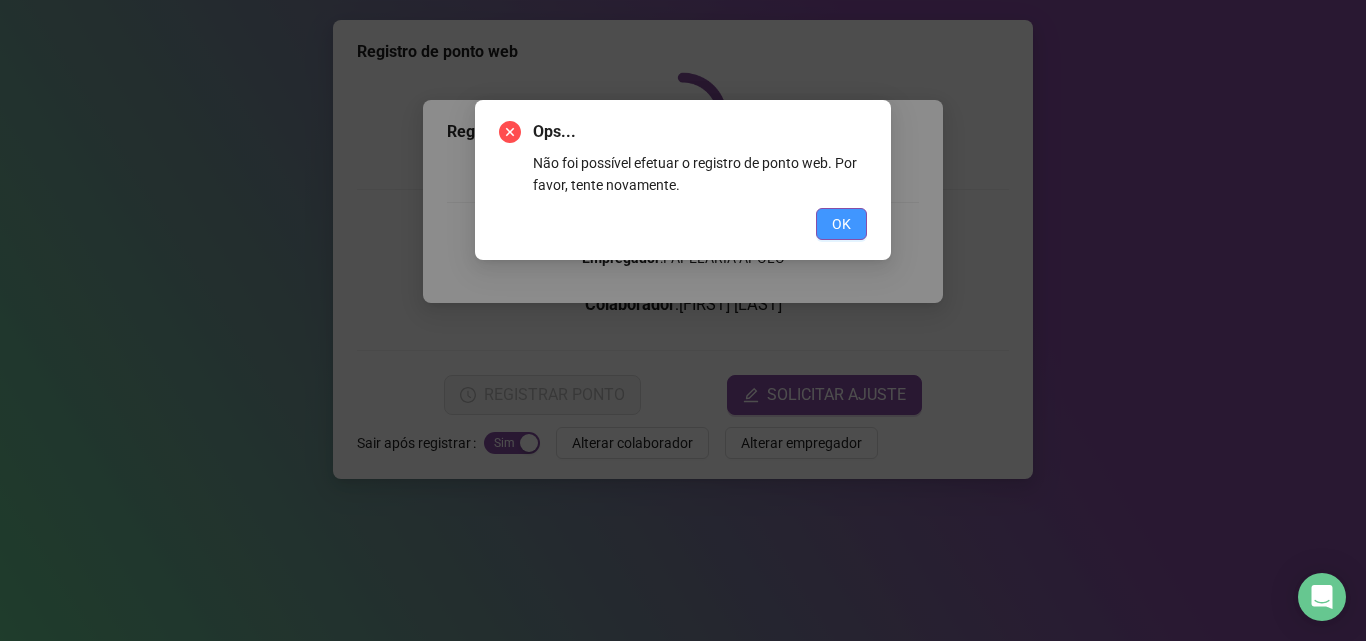 click on "OK" at bounding box center (841, 224) 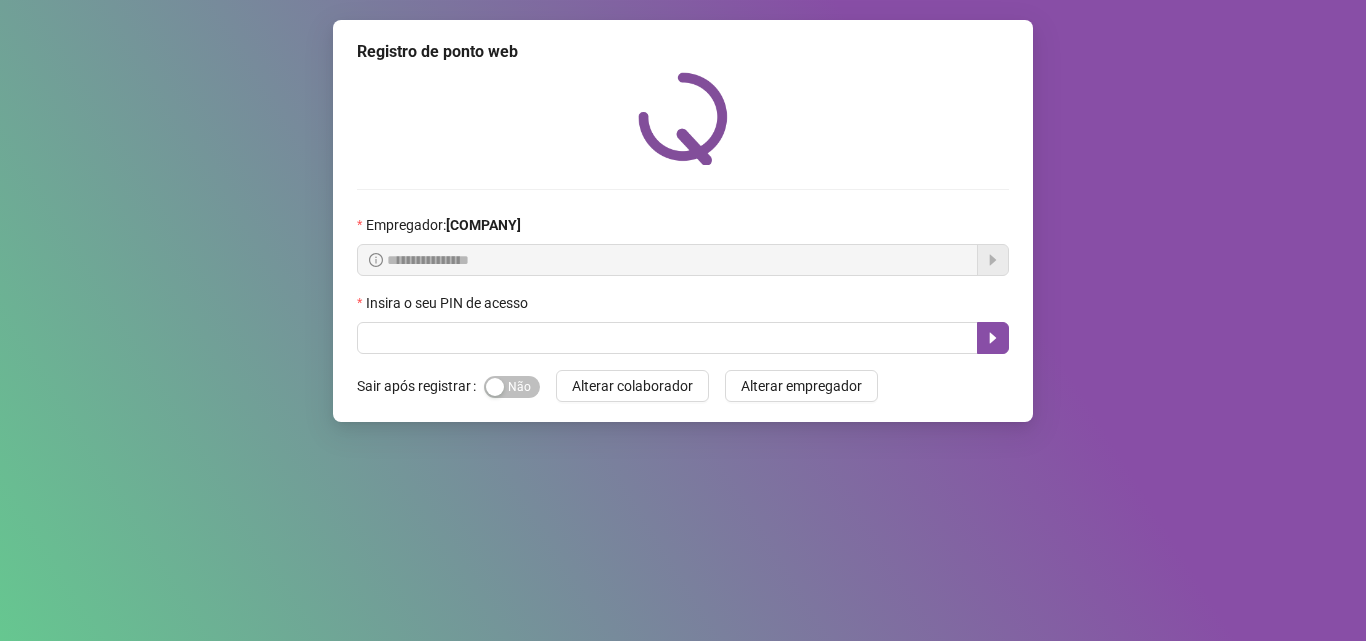 scroll, scrollTop: 0, scrollLeft: 0, axis: both 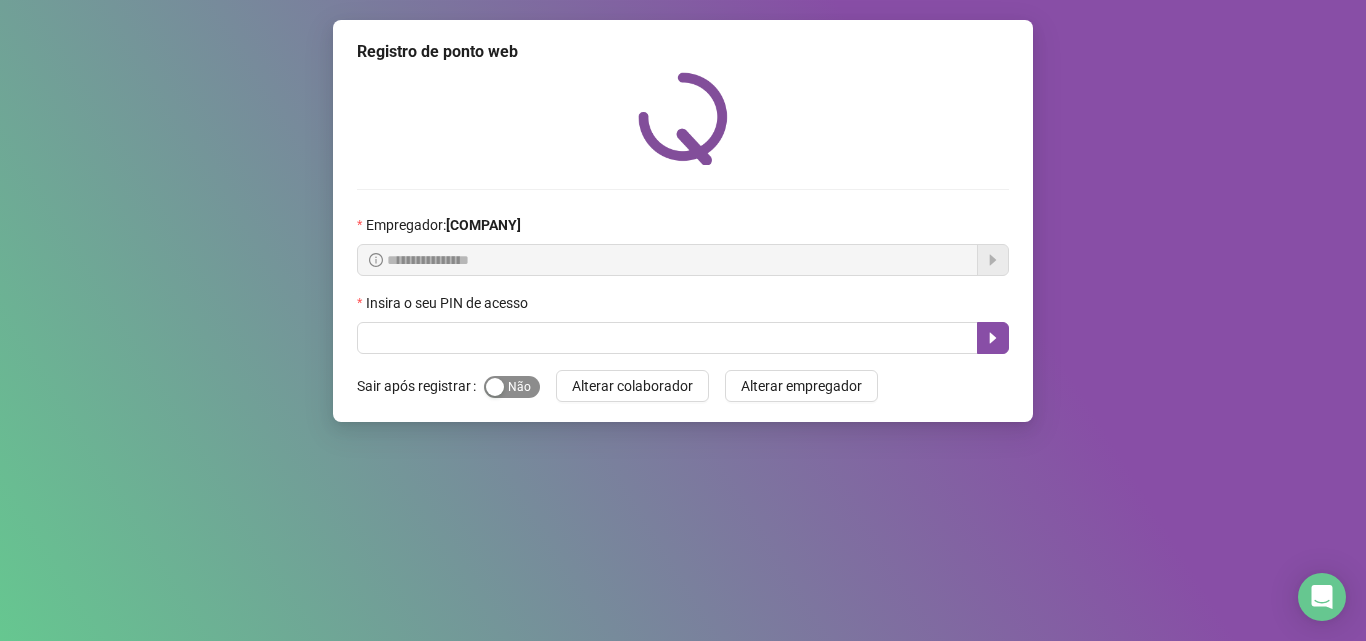 click at bounding box center (495, 387) 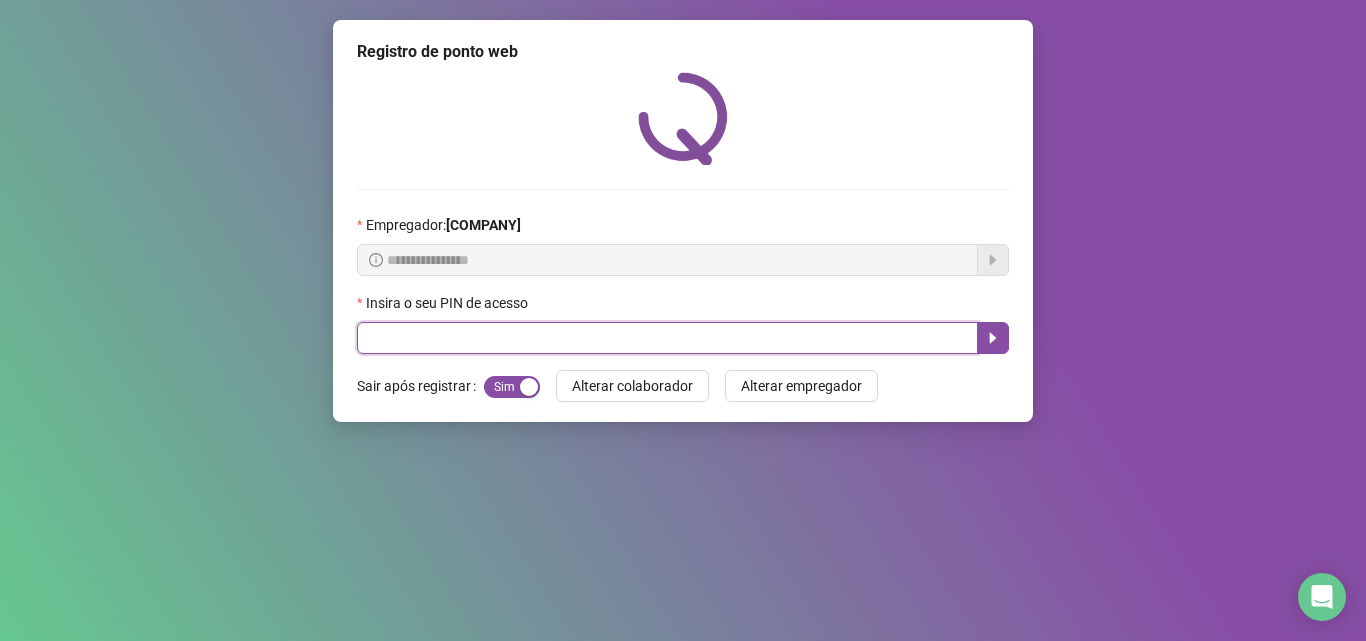 click at bounding box center (667, 338) 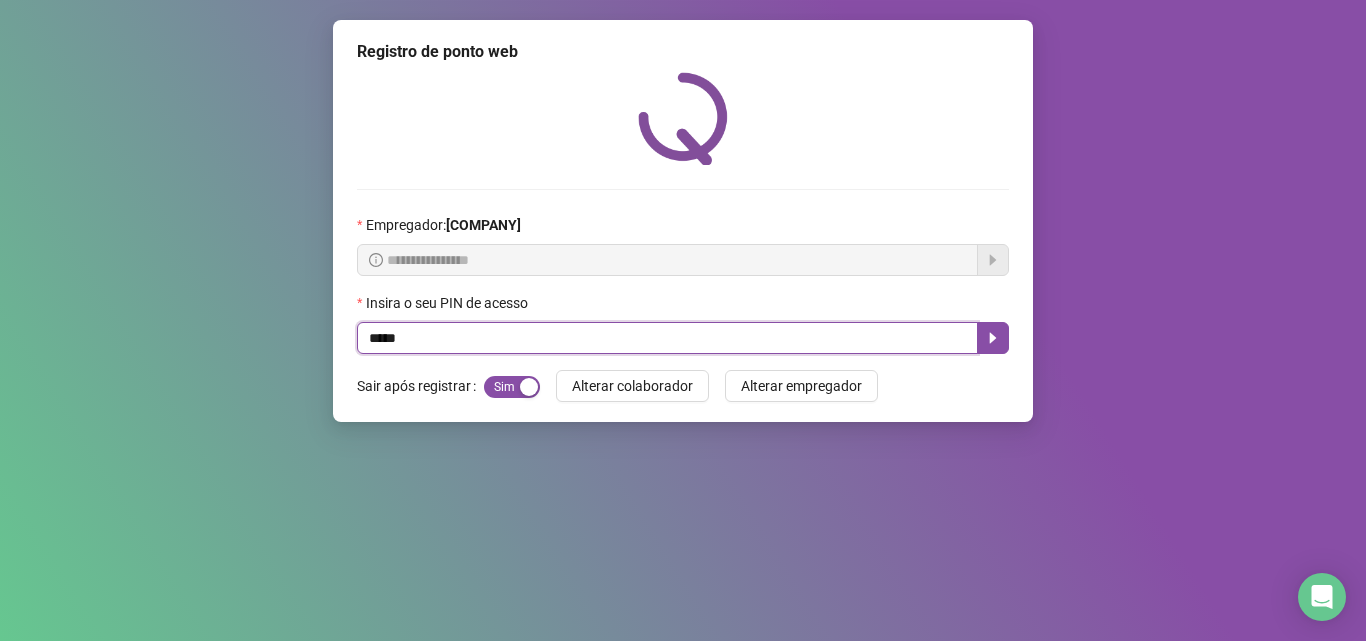 type on "*****" 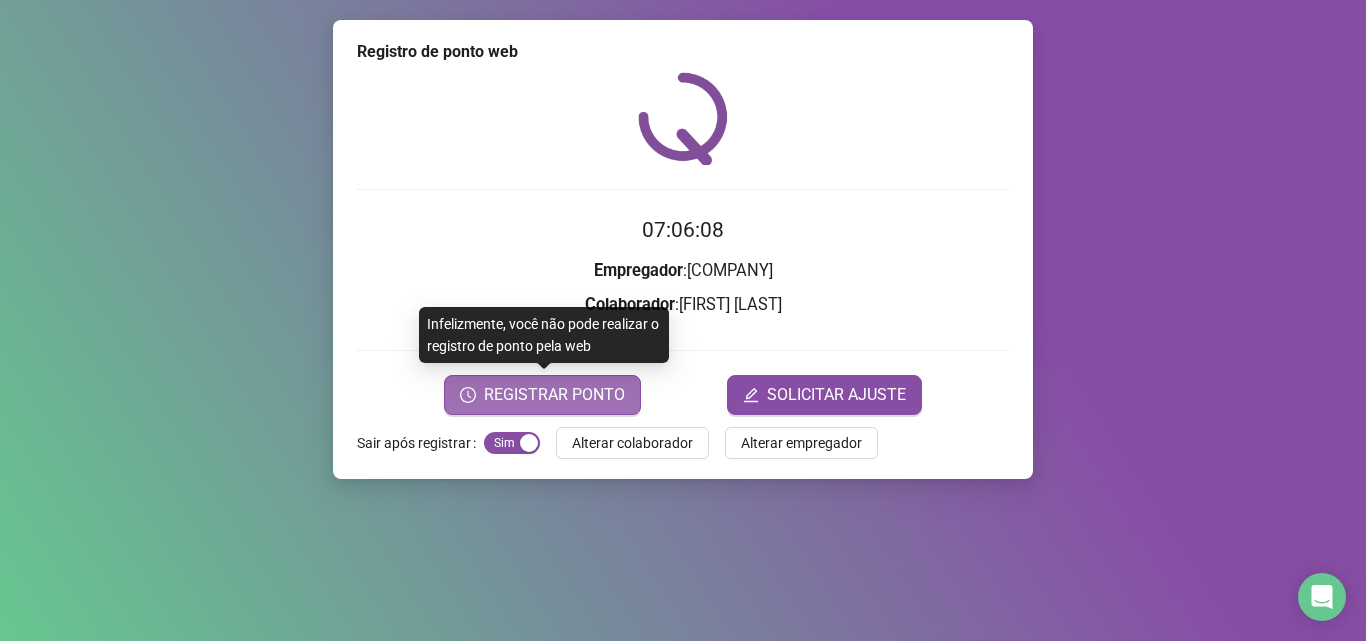click on "REGISTRAR PONTO" at bounding box center [542, 395] 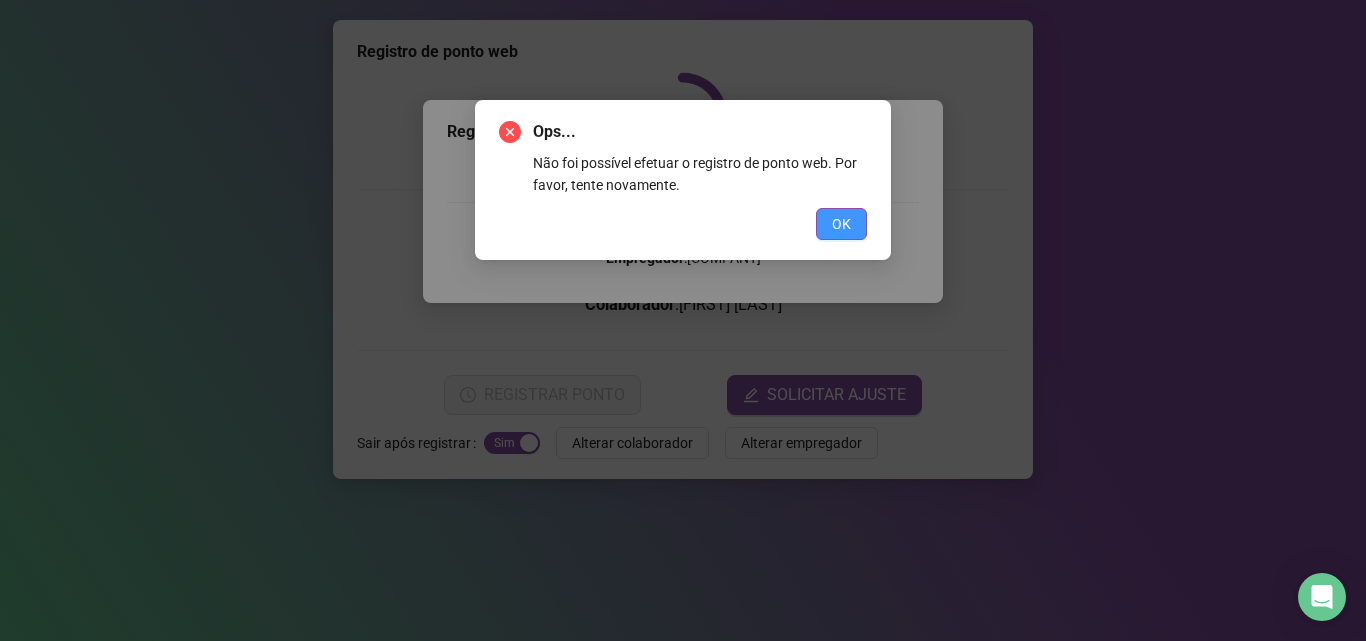 click on "OK" at bounding box center (841, 224) 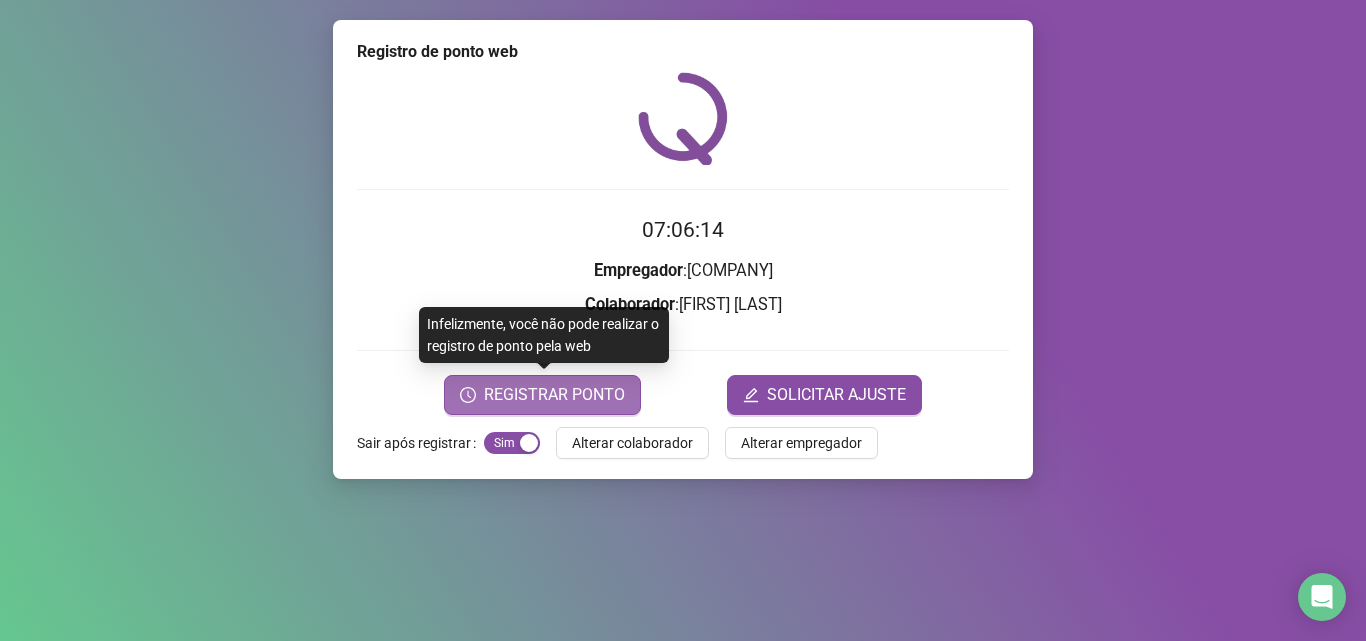 click on "REGISTRAR PONTO" at bounding box center (554, 395) 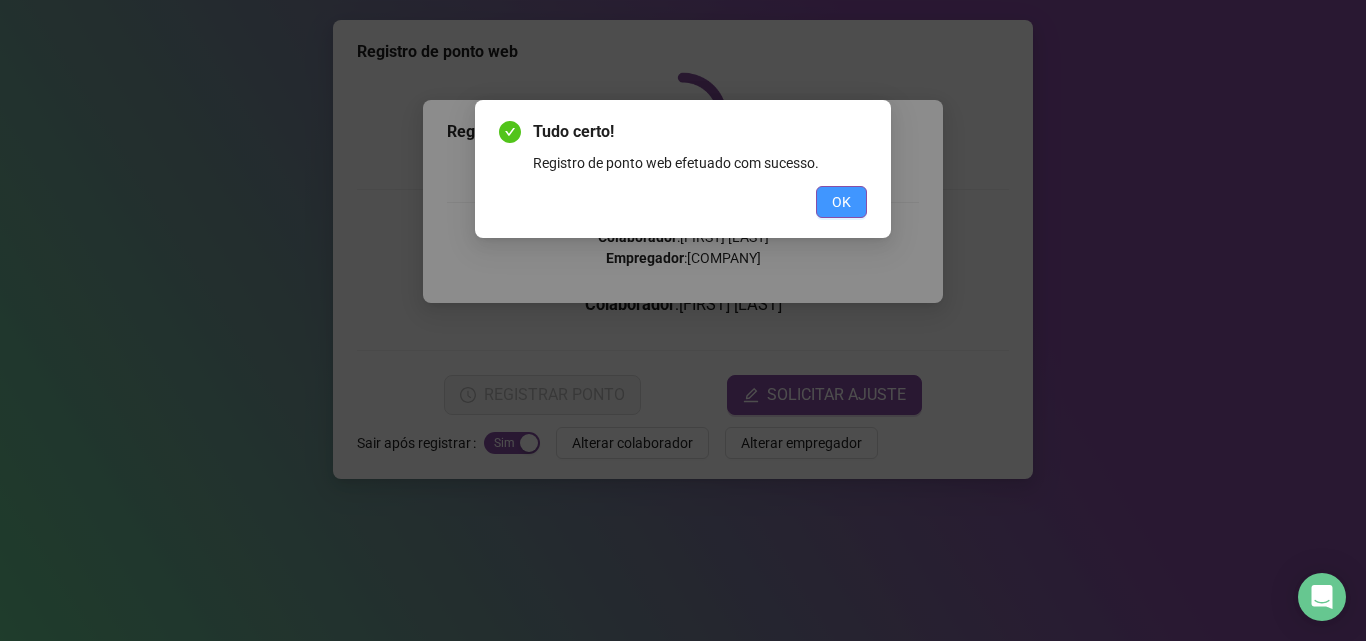 click on "OK" at bounding box center [841, 202] 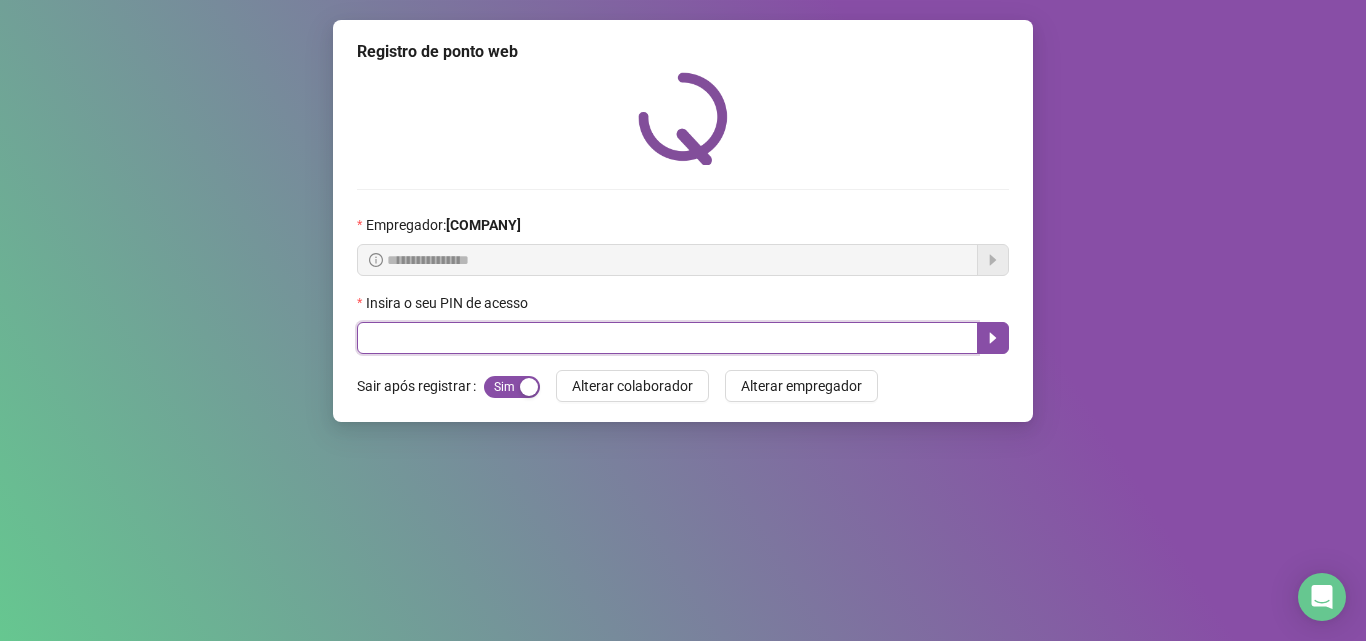 click at bounding box center (667, 338) 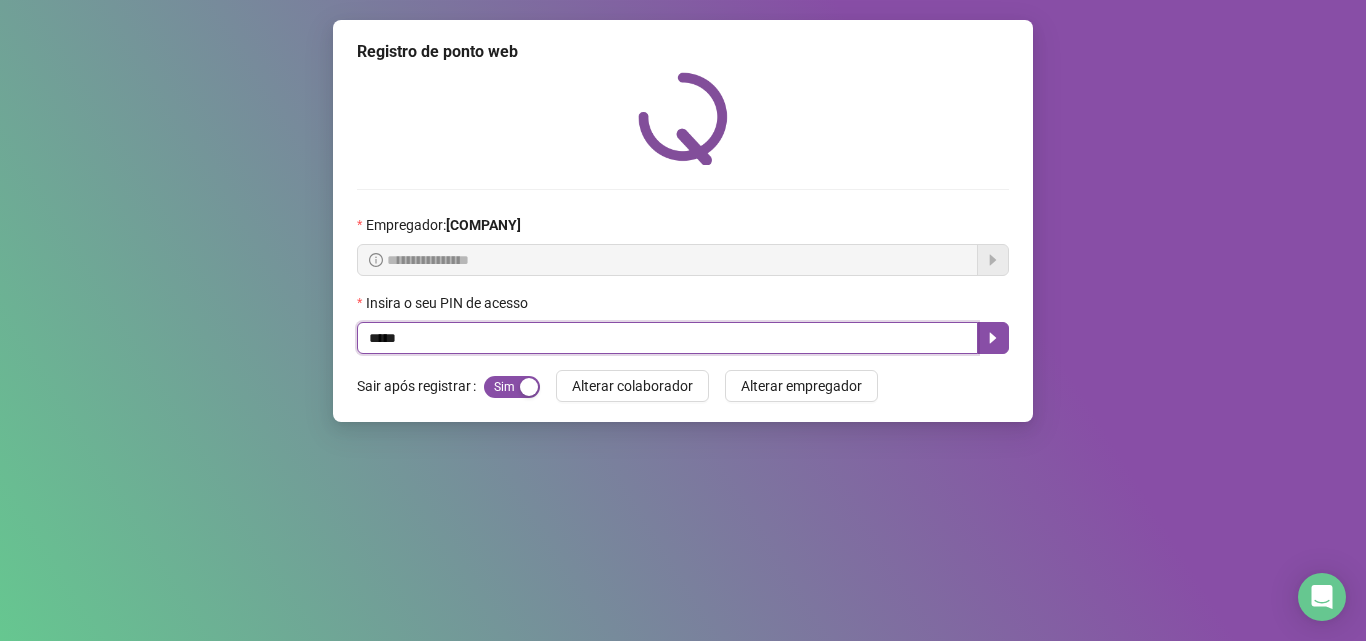 type on "*****" 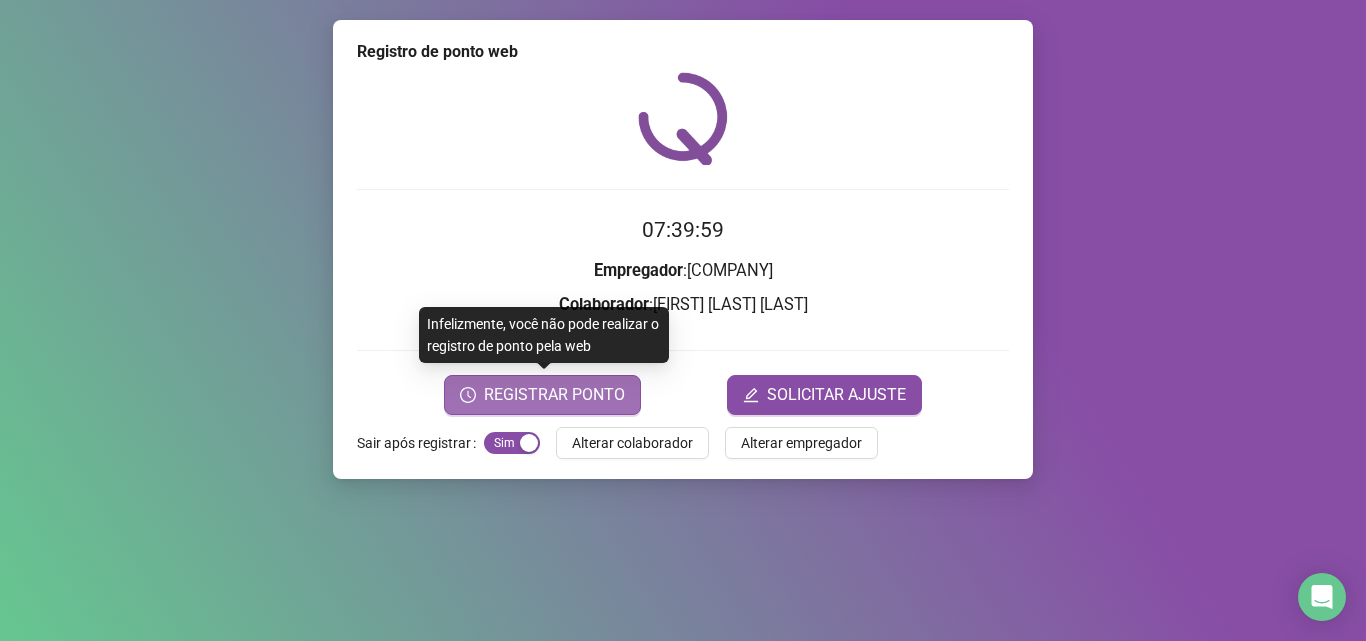 click on "REGISTRAR PONTO" at bounding box center (554, 395) 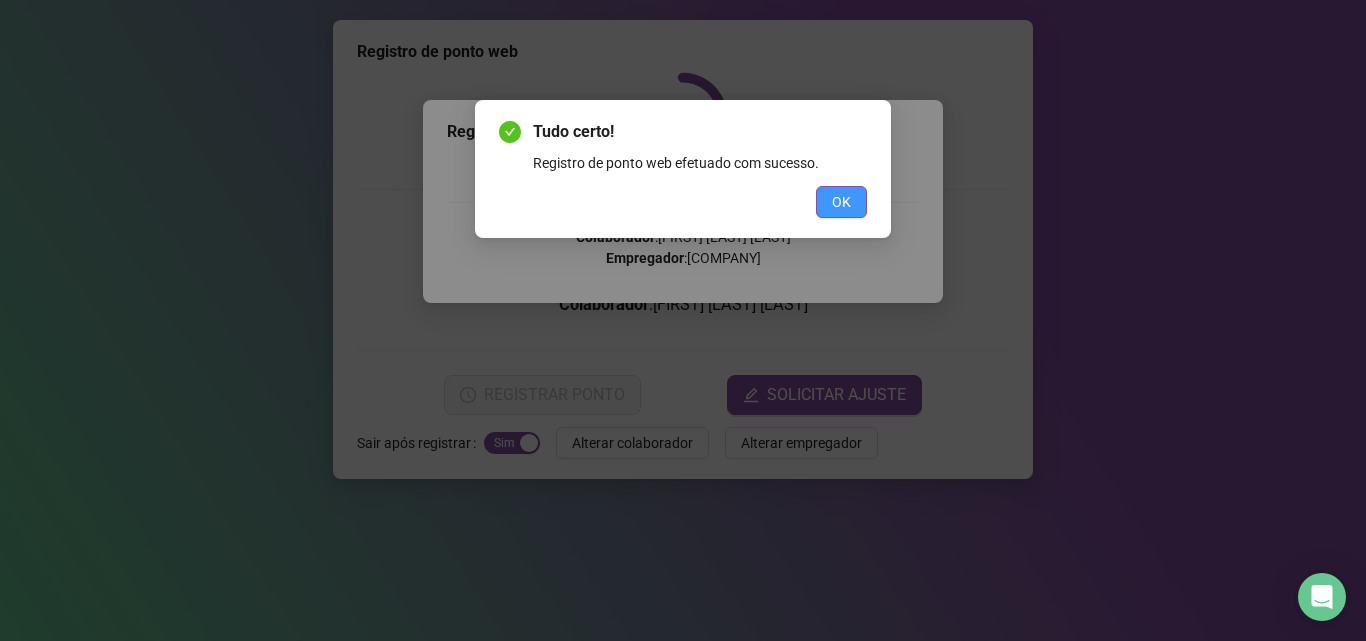 click on "OK" at bounding box center (841, 202) 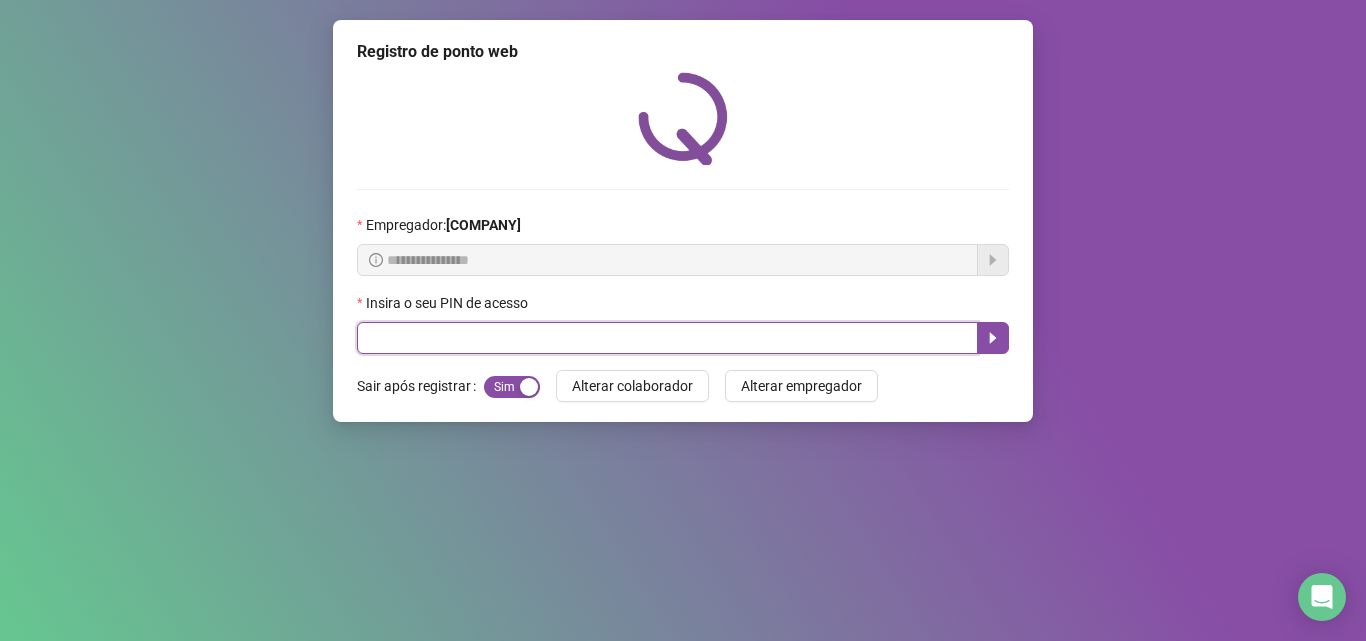 click at bounding box center (667, 338) 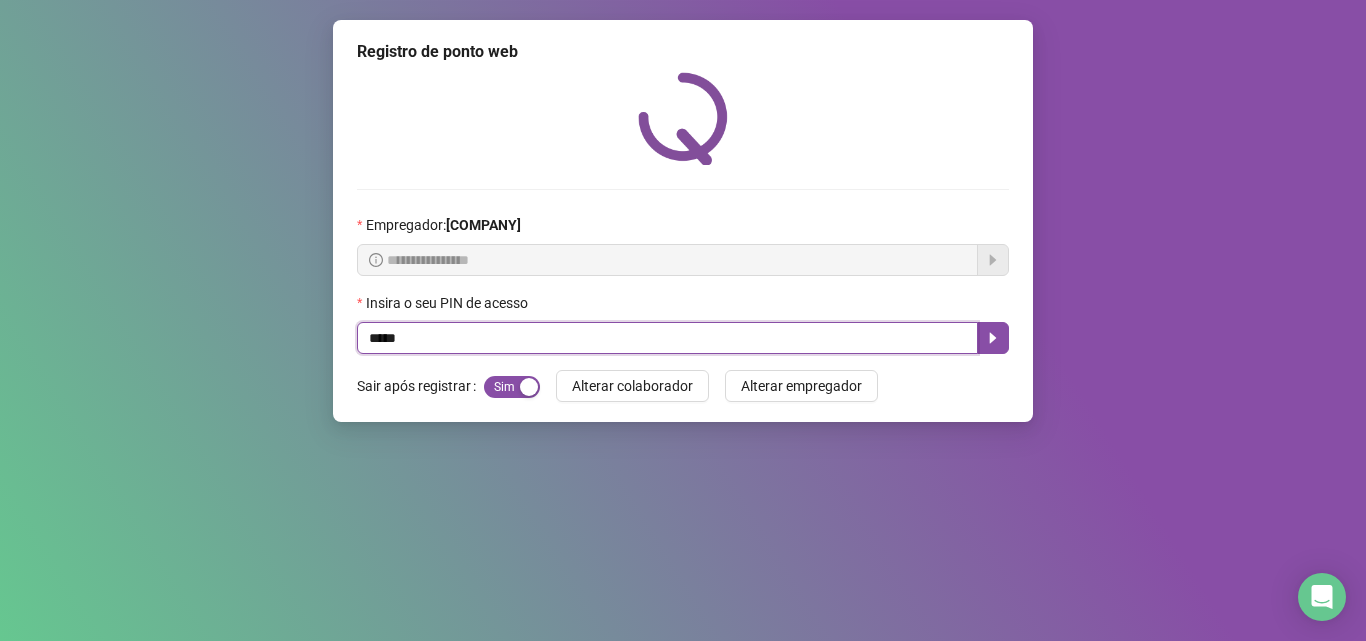 type on "*****" 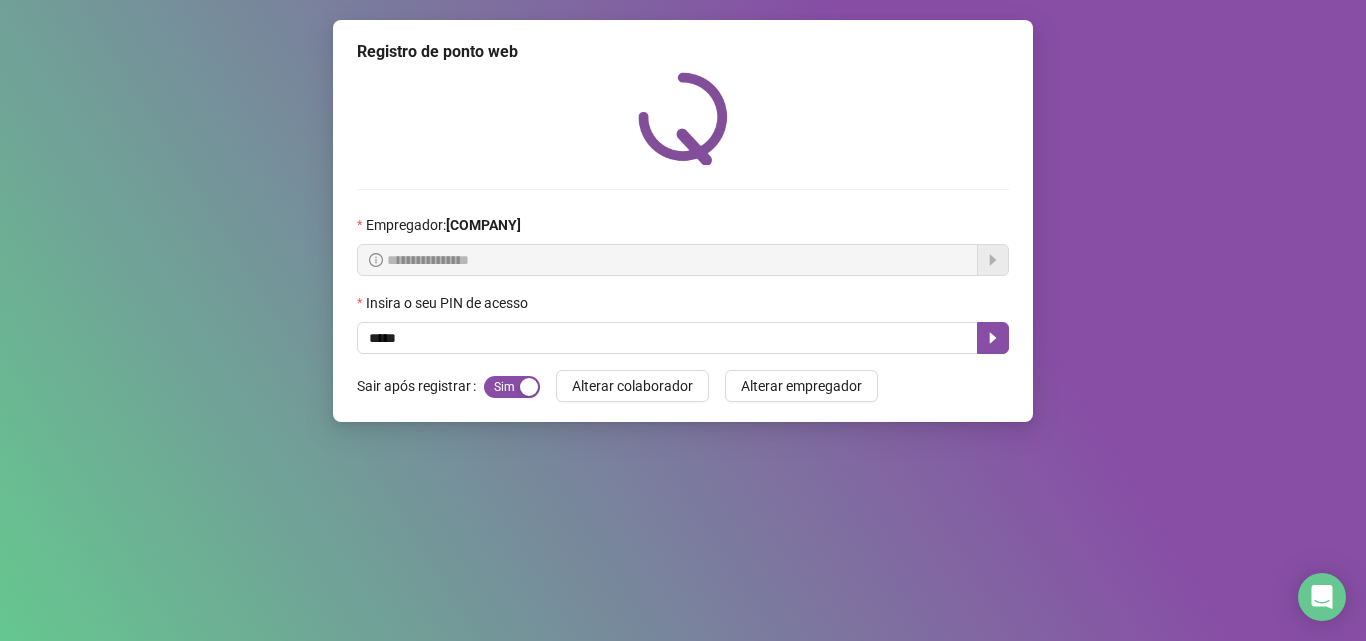 click on "Insira o seu PIN de acesso" at bounding box center (683, 307) 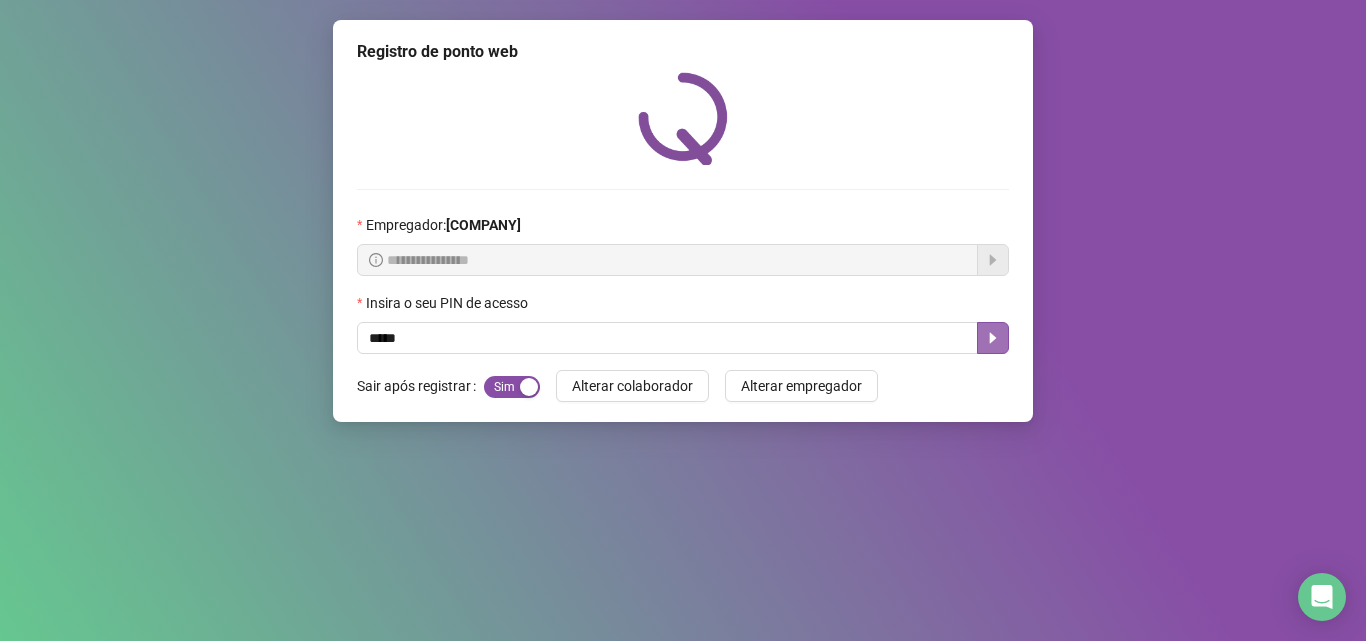 click 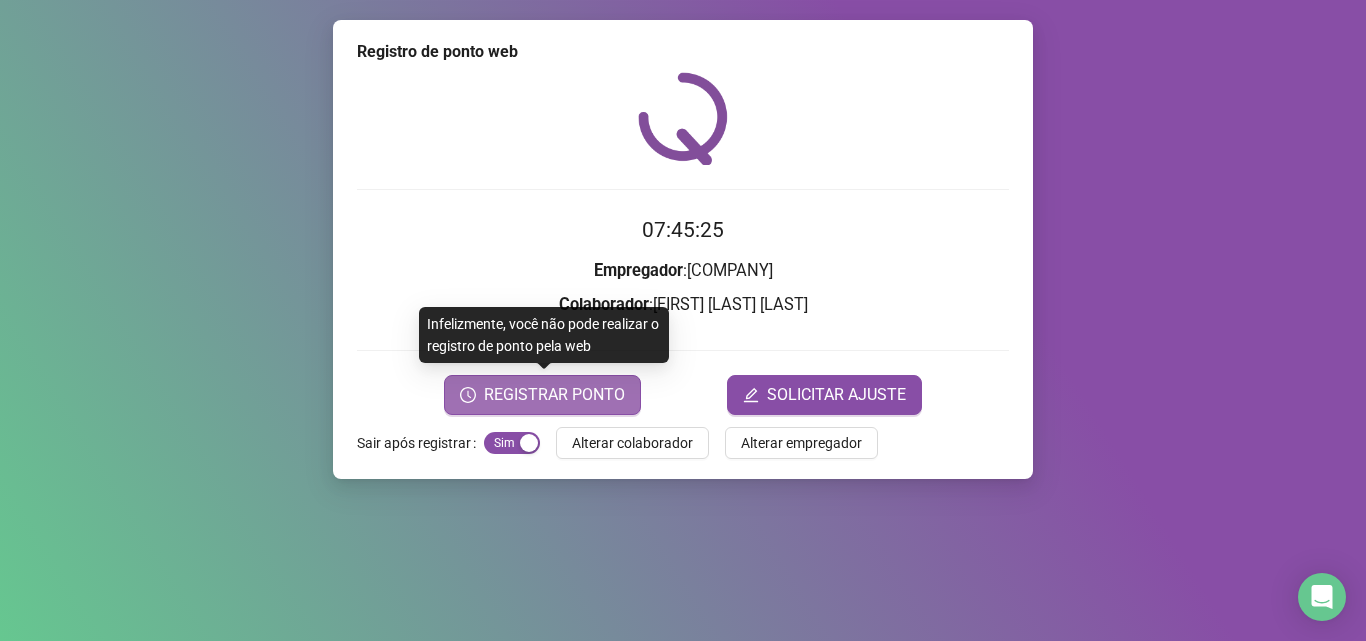 click on "REGISTRAR PONTO" at bounding box center [542, 395] 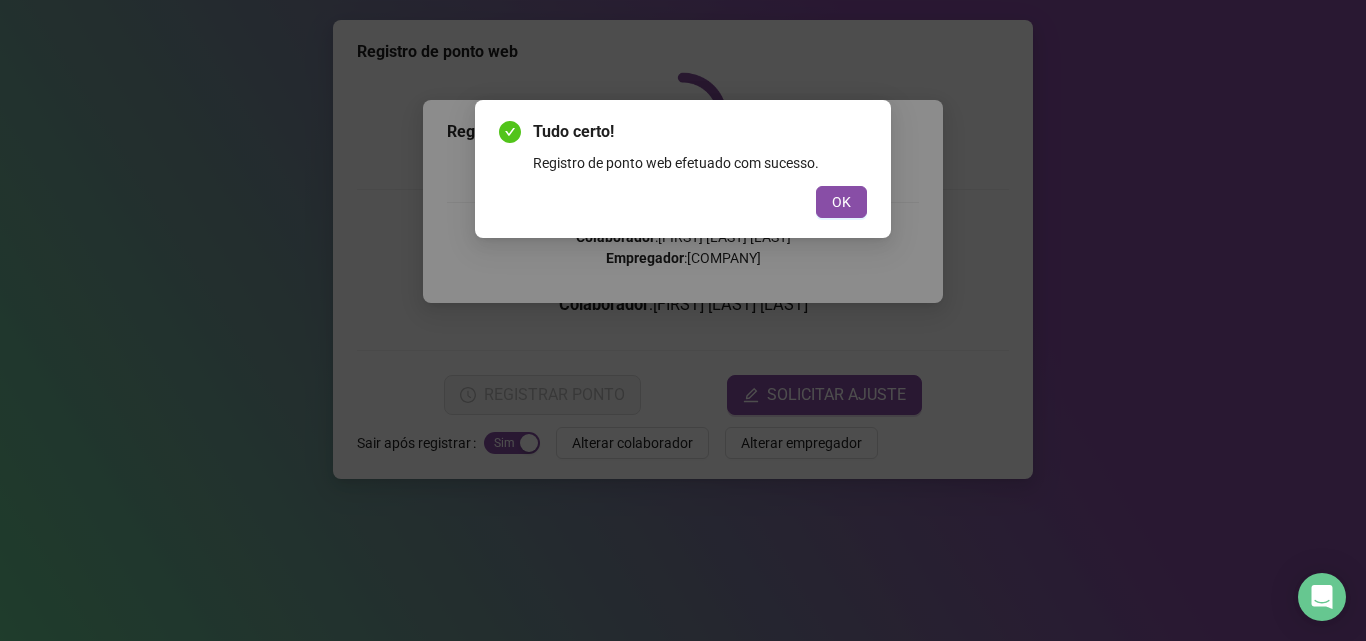drag, startPoint x: 585, startPoint y: 377, endPoint x: 1152, endPoint y: 632, distance: 621.7025 